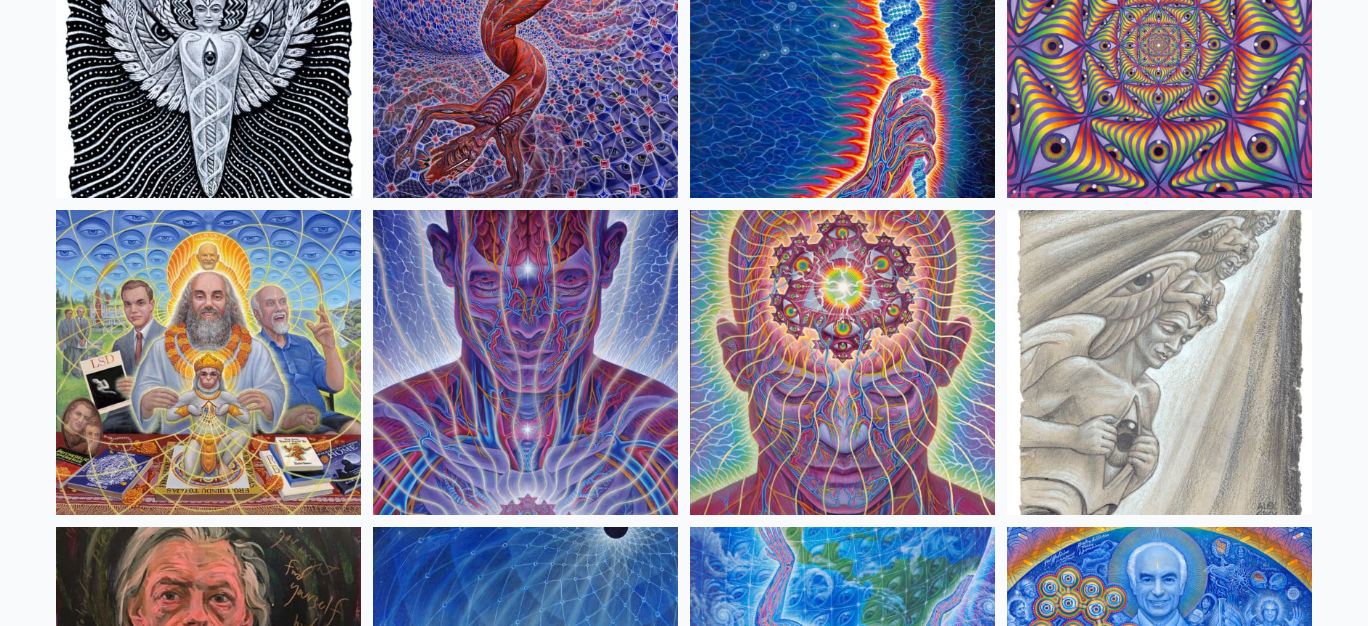 scroll, scrollTop: 2291, scrollLeft: 0, axis: vertical 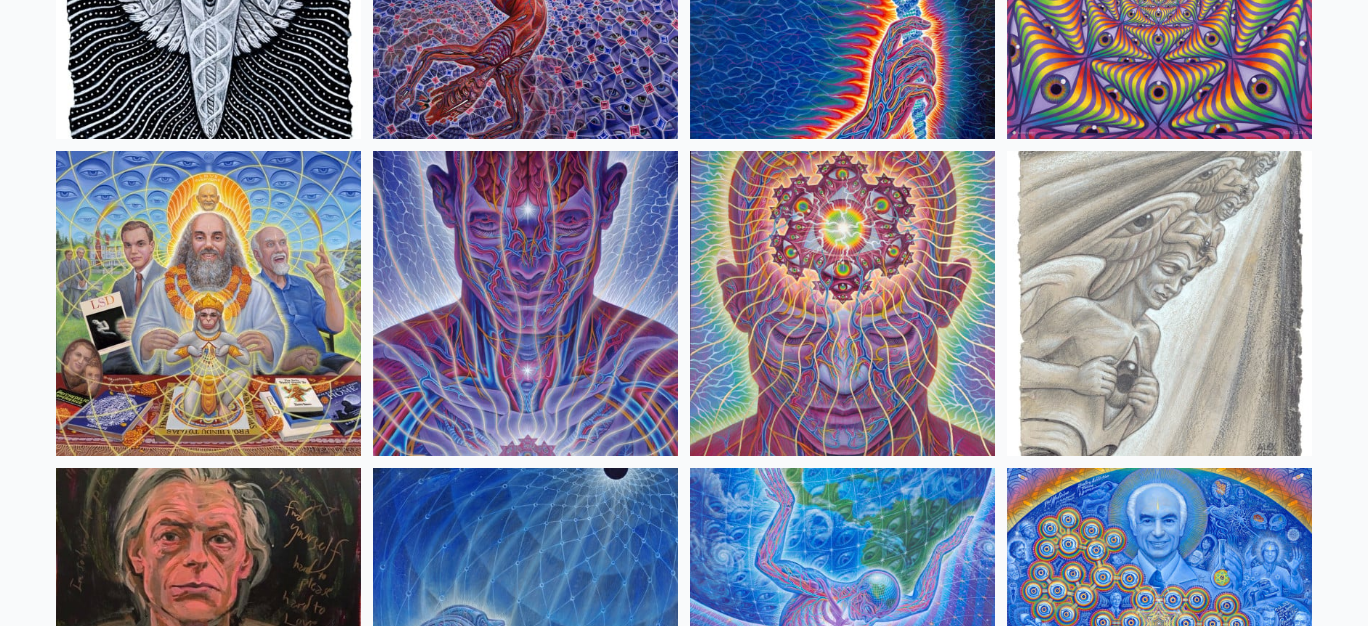 click at bounding box center [208, 303] 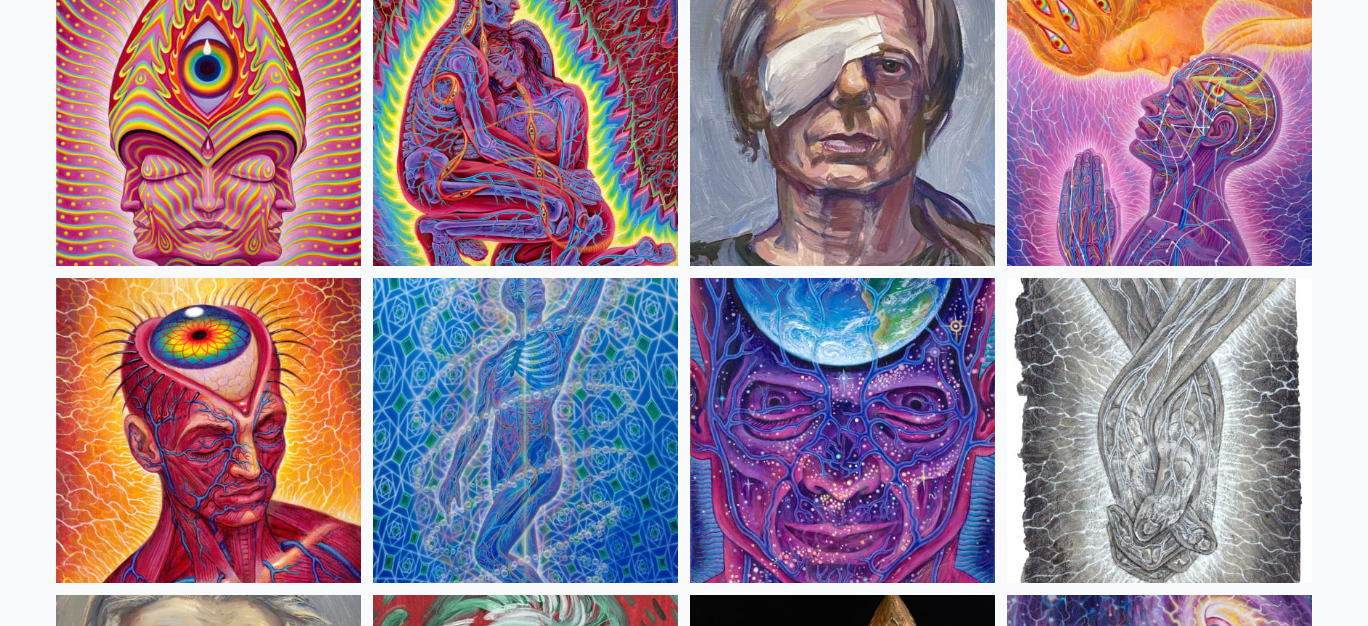 scroll, scrollTop: 4291, scrollLeft: 0, axis: vertical 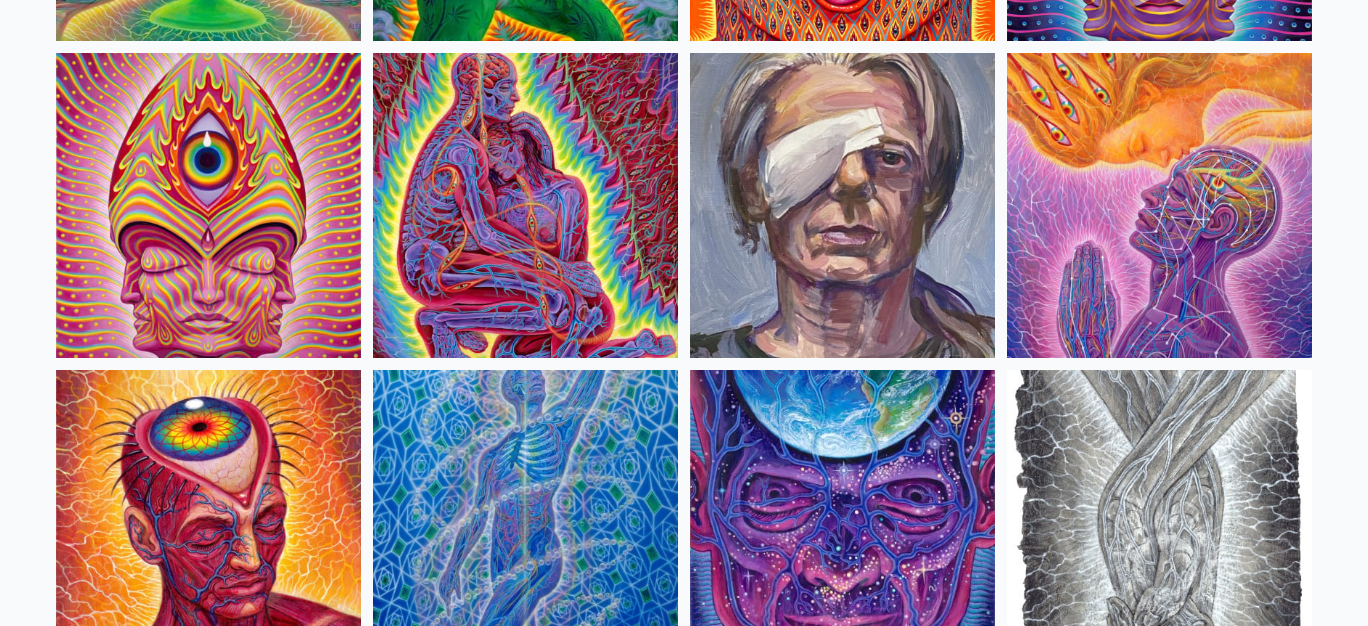click at bounding box center (525, 205) 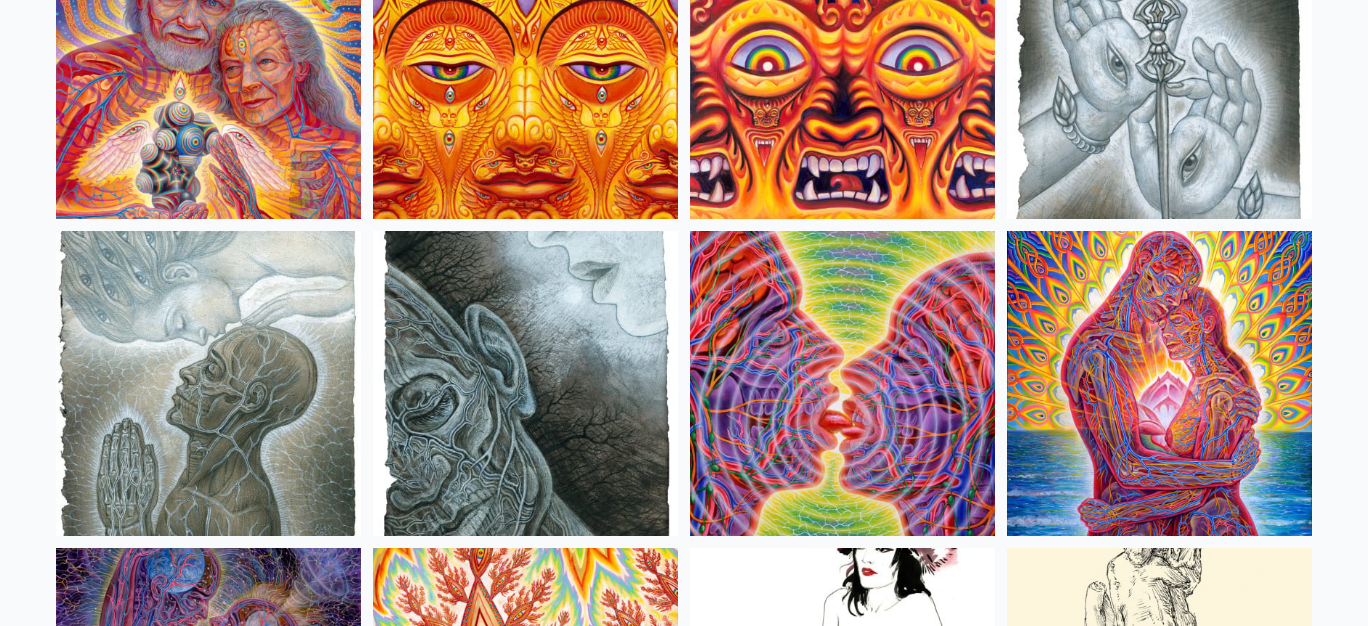 scroll, scrollTop: 6346, scrollLeft: 0, axis: vertical 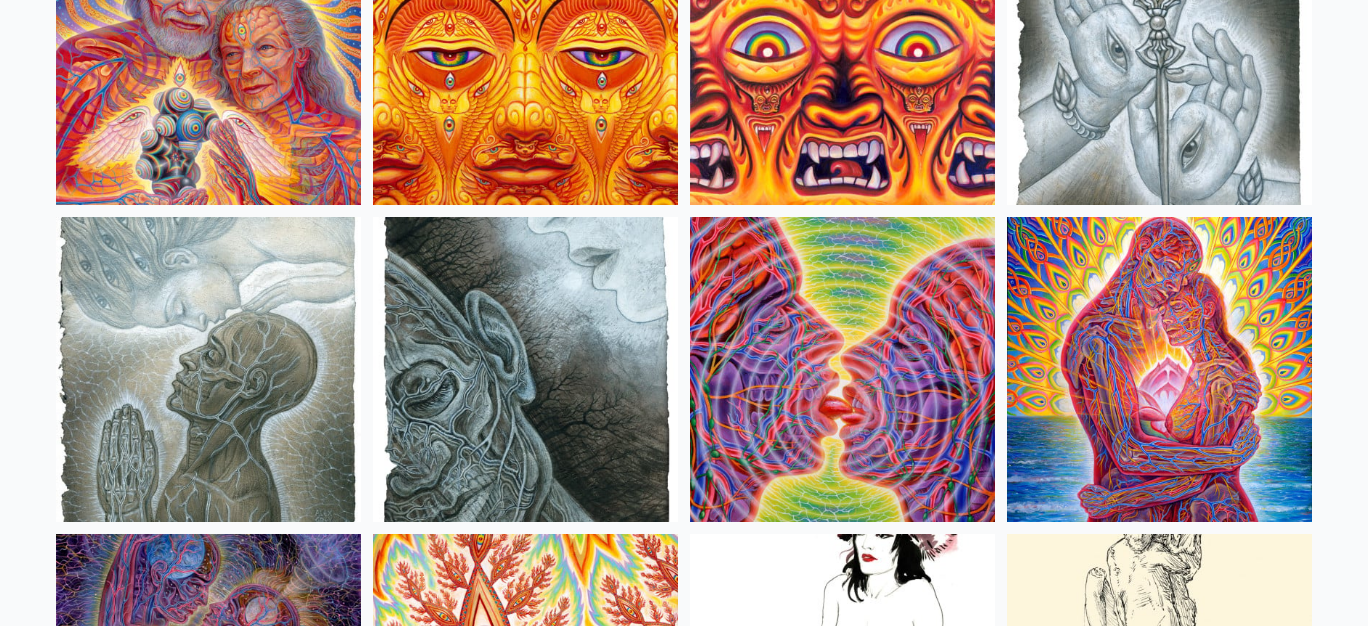 click at bounding box center [208, 52] 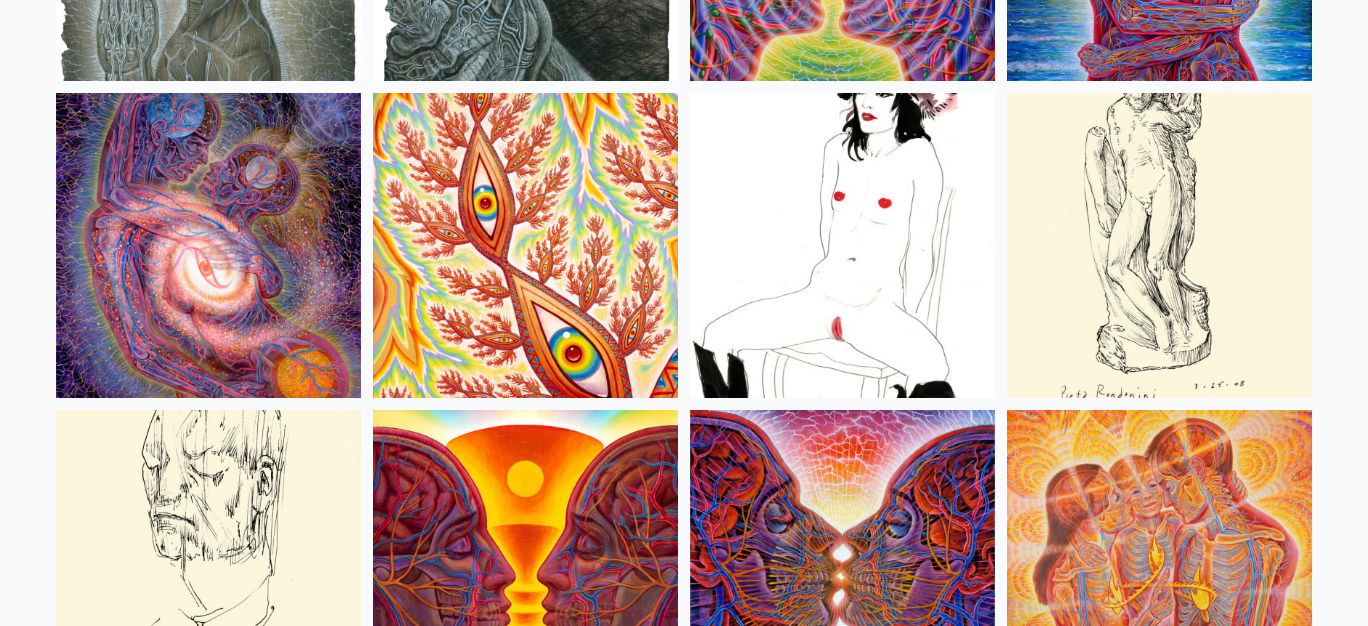 scroll, scrollTop: 6872, scrollLeft: 0, axis: vertical 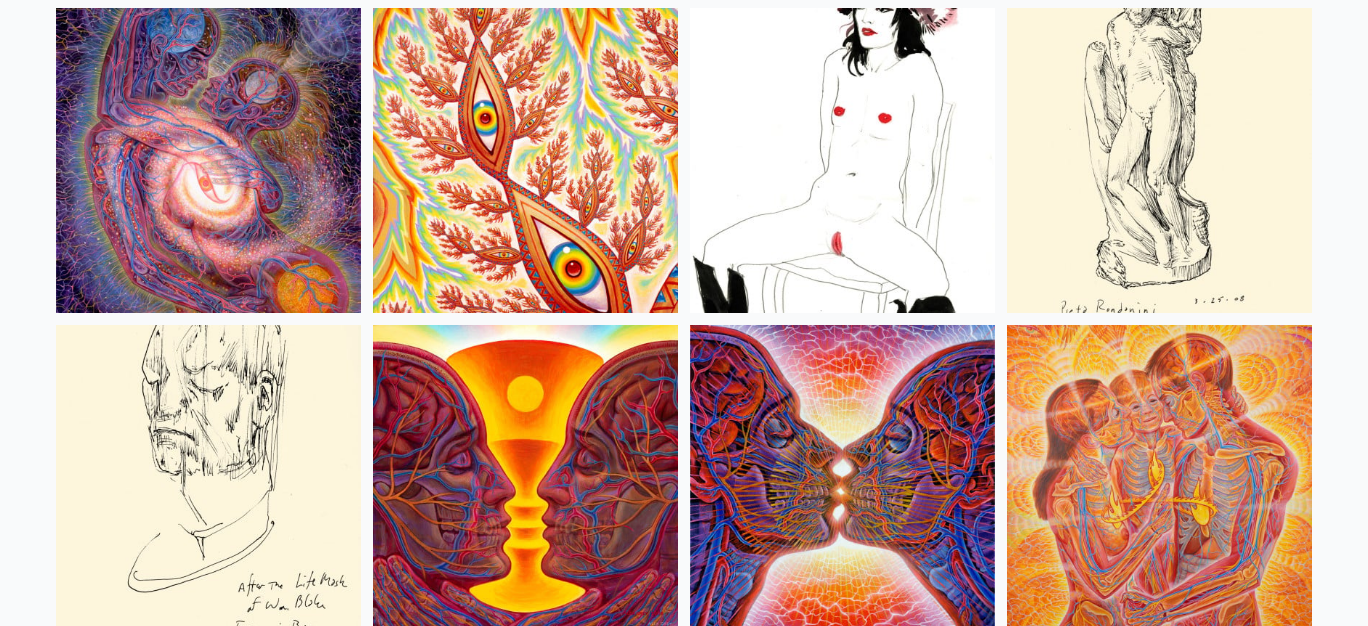 click at bounding box center [842, 160] 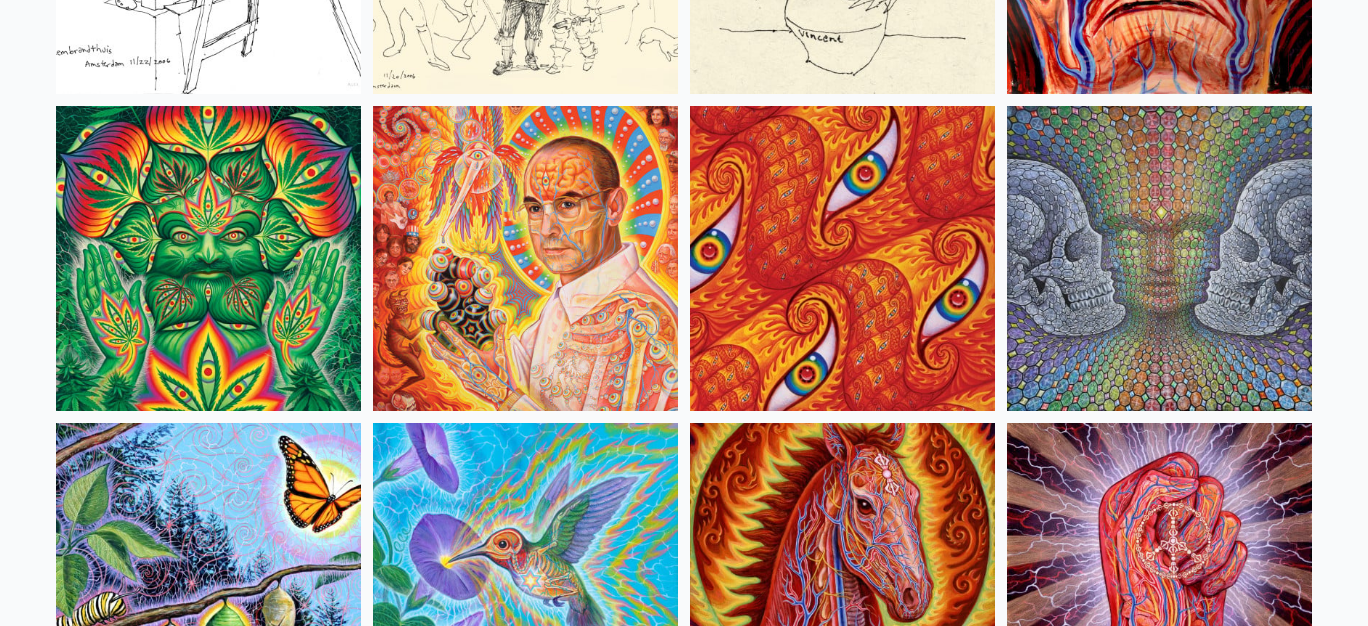 scroll, scrollTop: 9638, scrollLeft: 0, axis: vertical 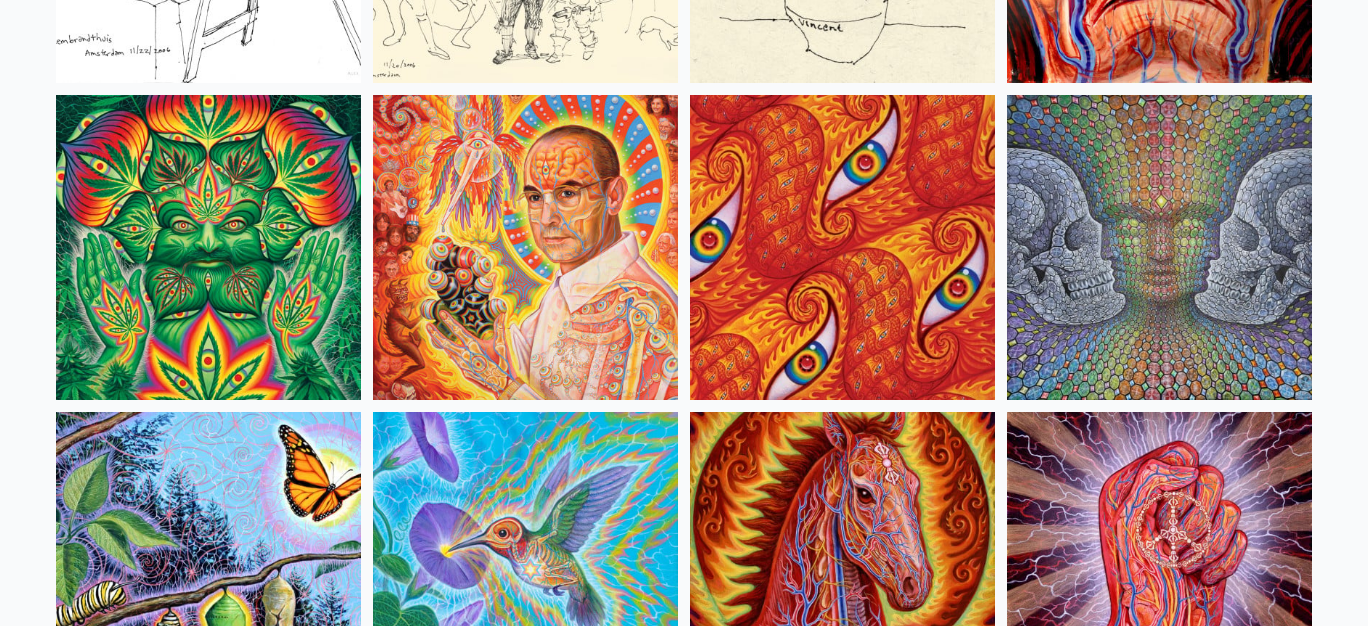 click at bounding box center [525, 247] 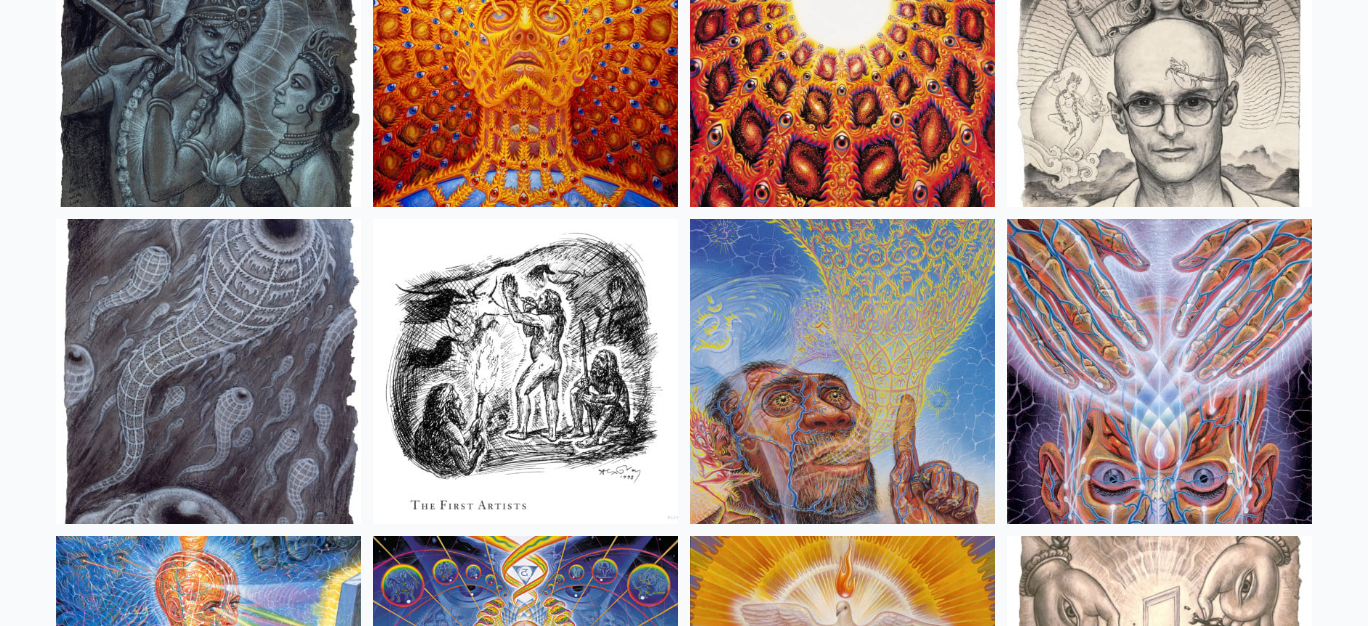 scroll, scrollTop: 14189, scrollLeft: 0, axis: vertical 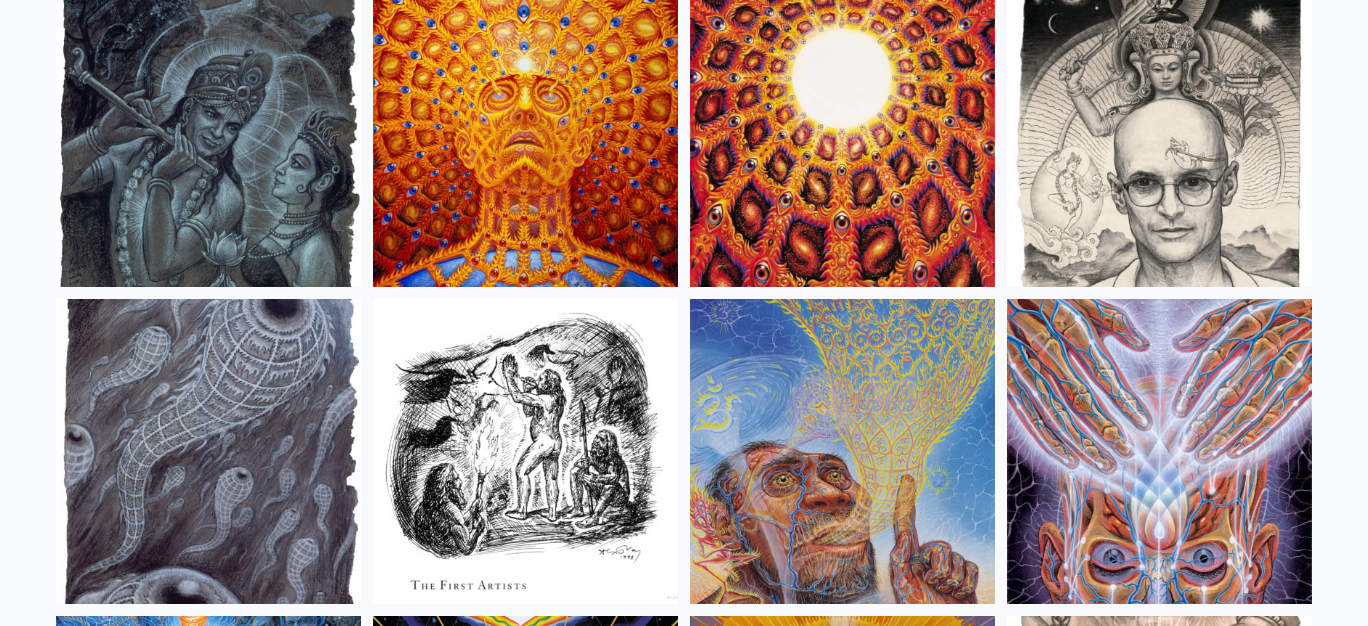 click at bounding box center [1159, 134] 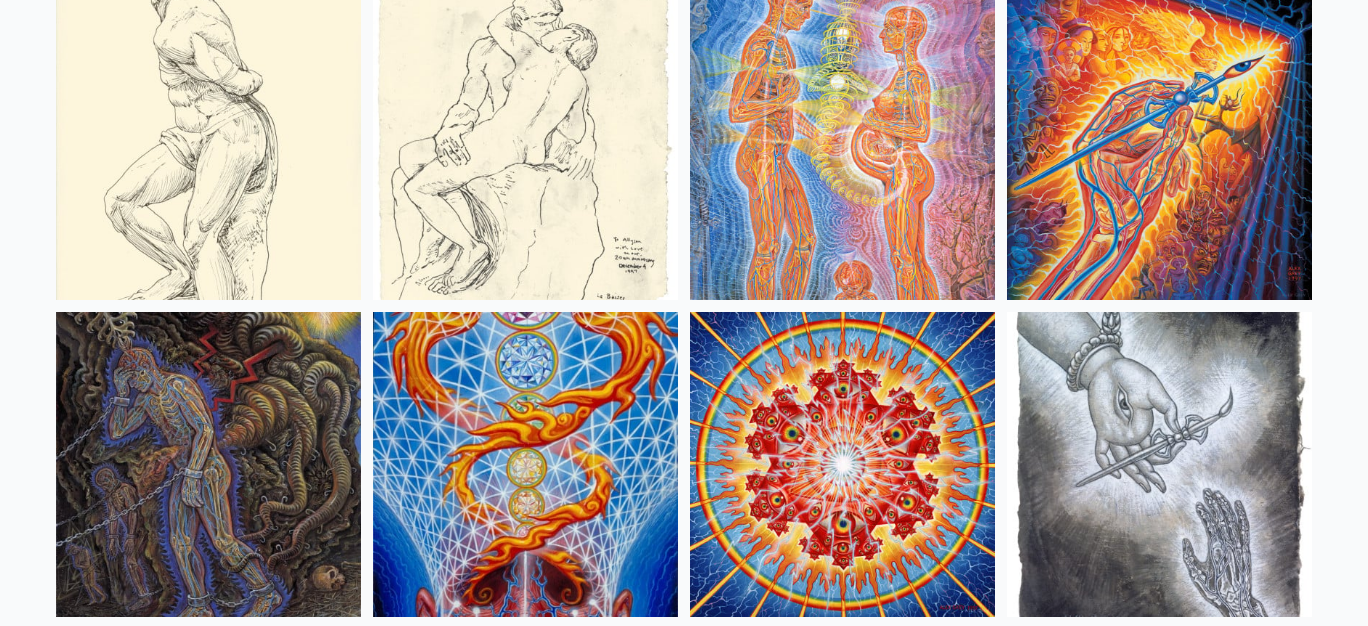 scroll, scrollTop: 15448, scrollLeft: 0, axis: vertical 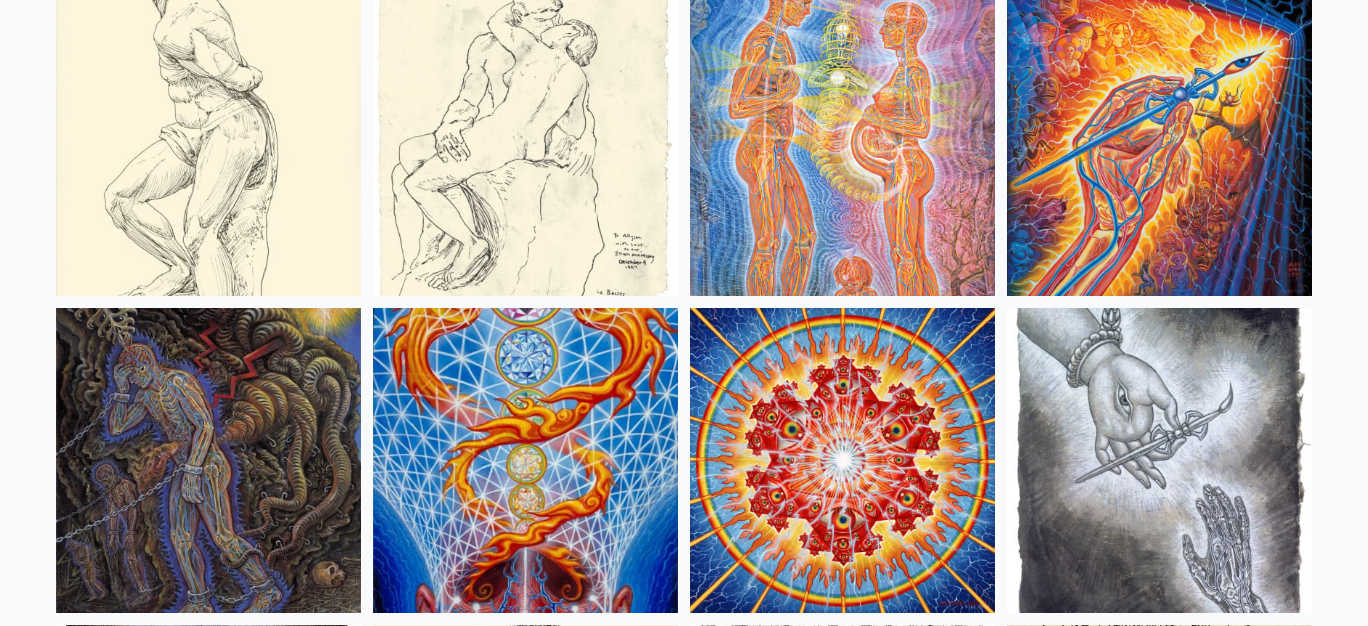 click at bounding box center (842, 143) 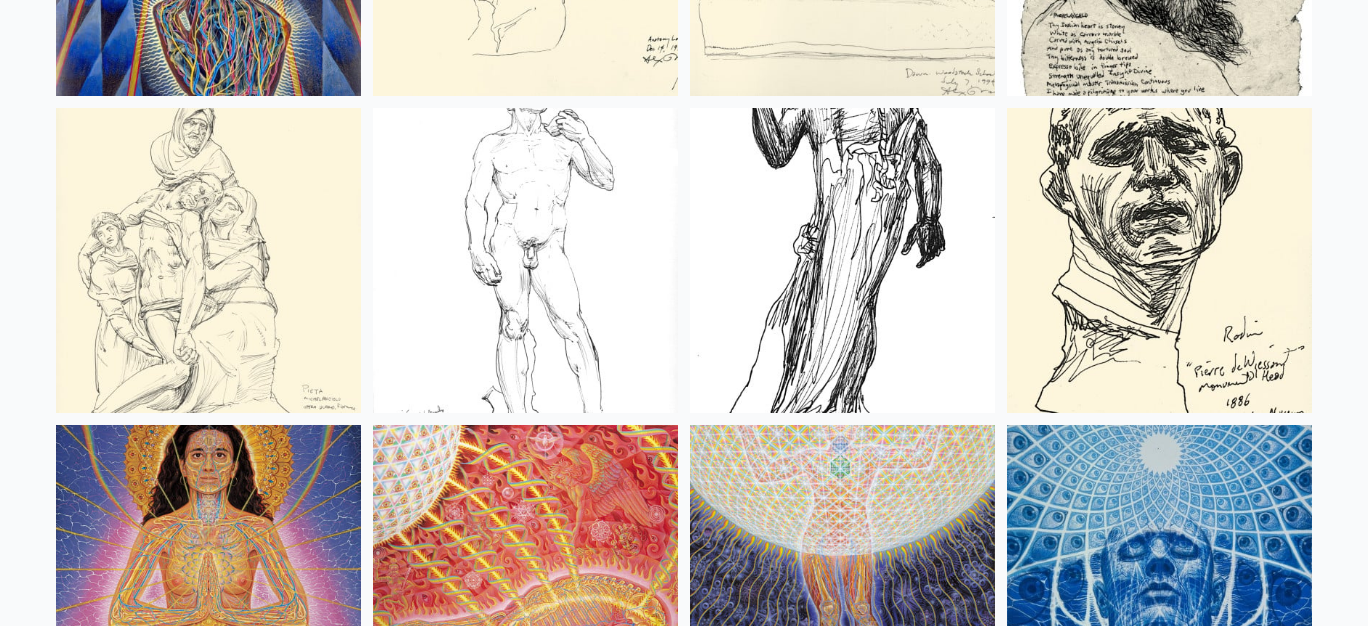 scroll, scrollTop: 18156, scrollLeft: 0, axis: vertical 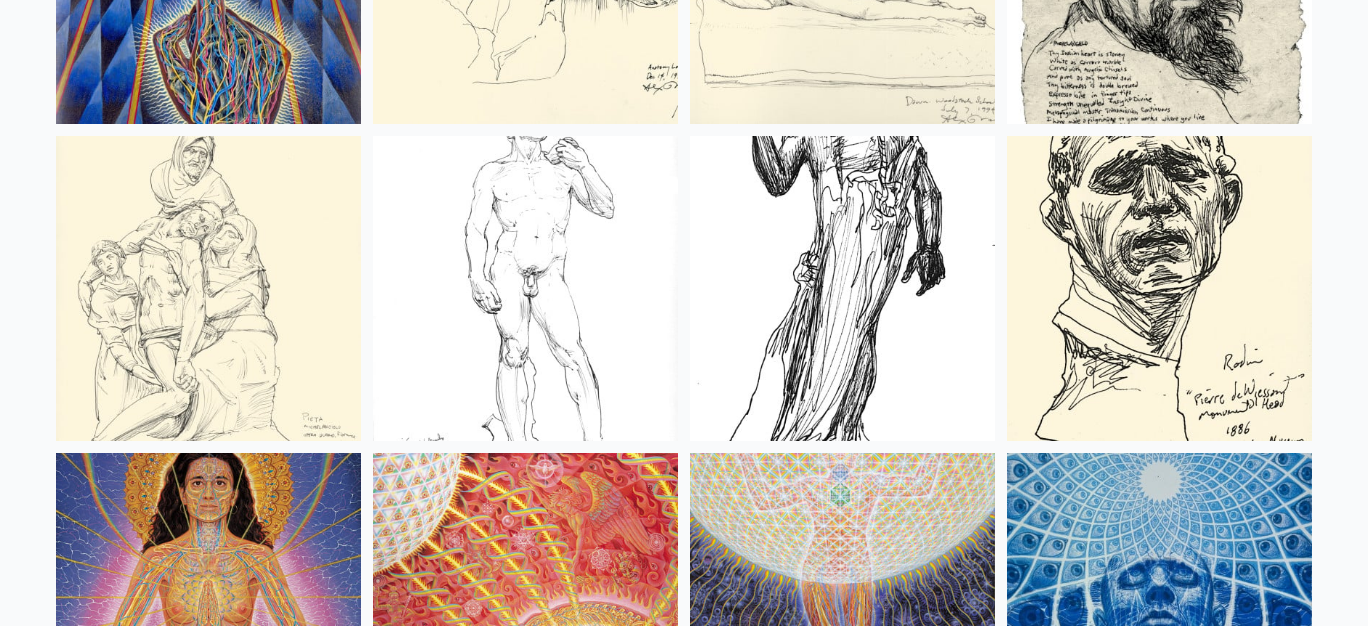 click at bounding box center [525, 288] 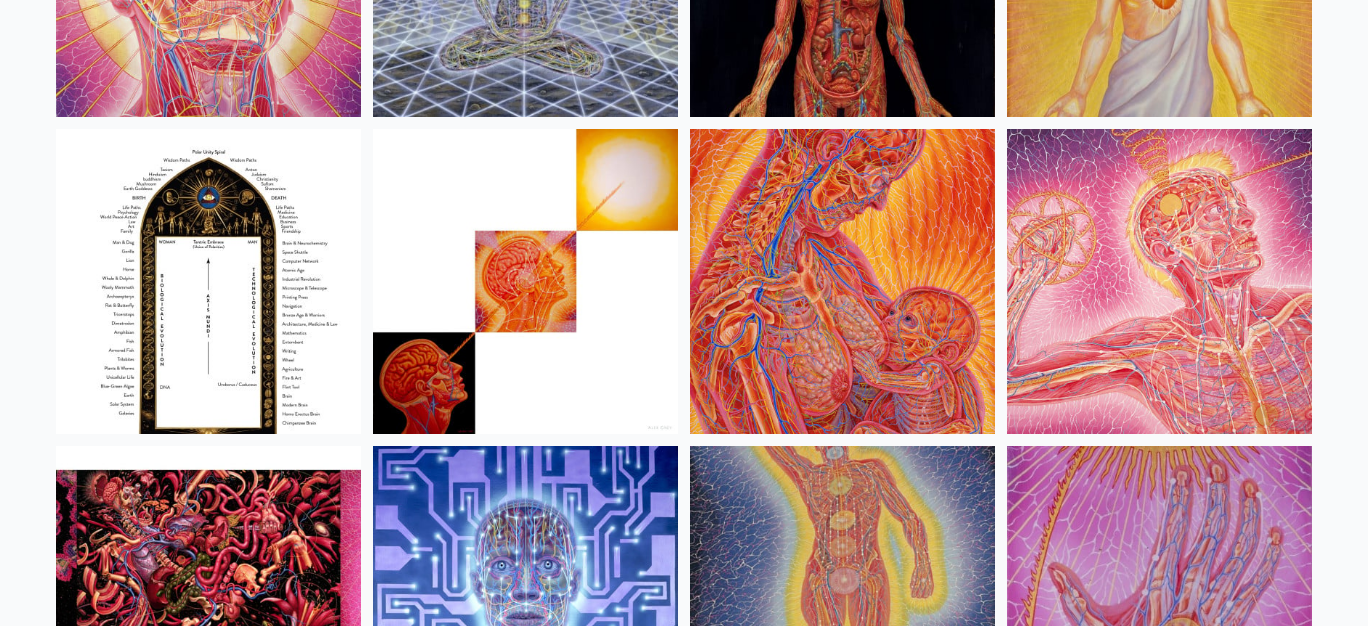 scroll, scrollTop: 20916, scrollLeft: 0, axis: vertical 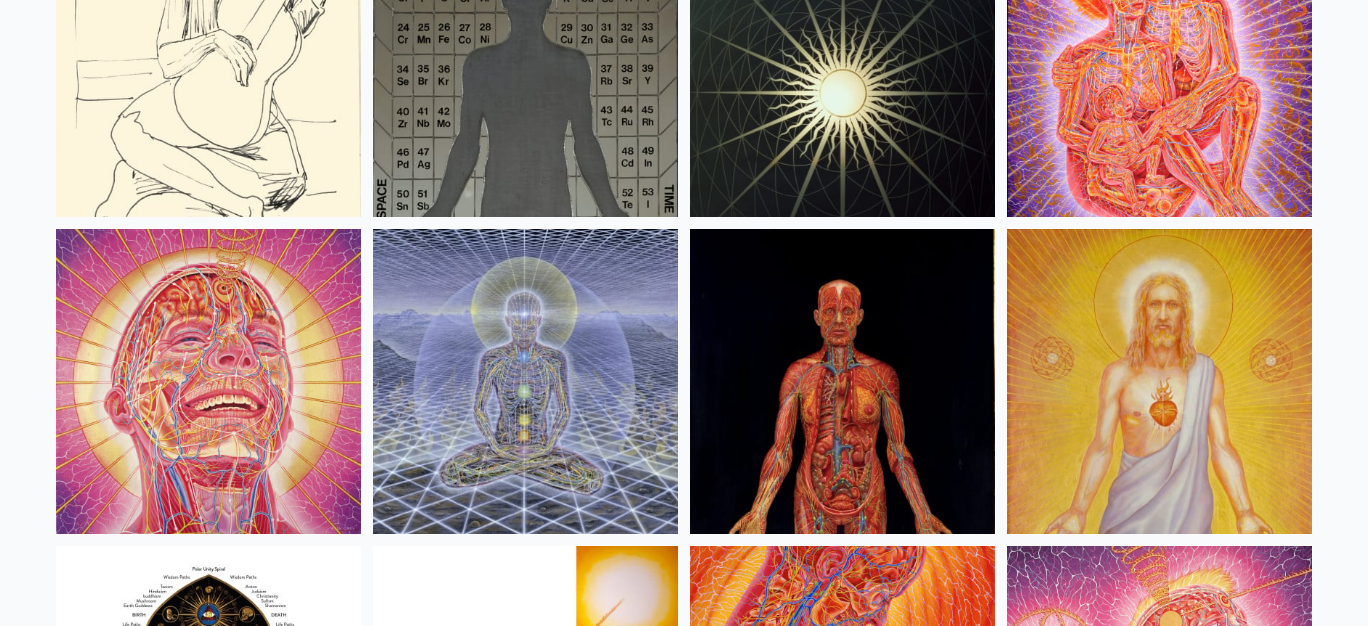 click at bounding box center (842, 381) 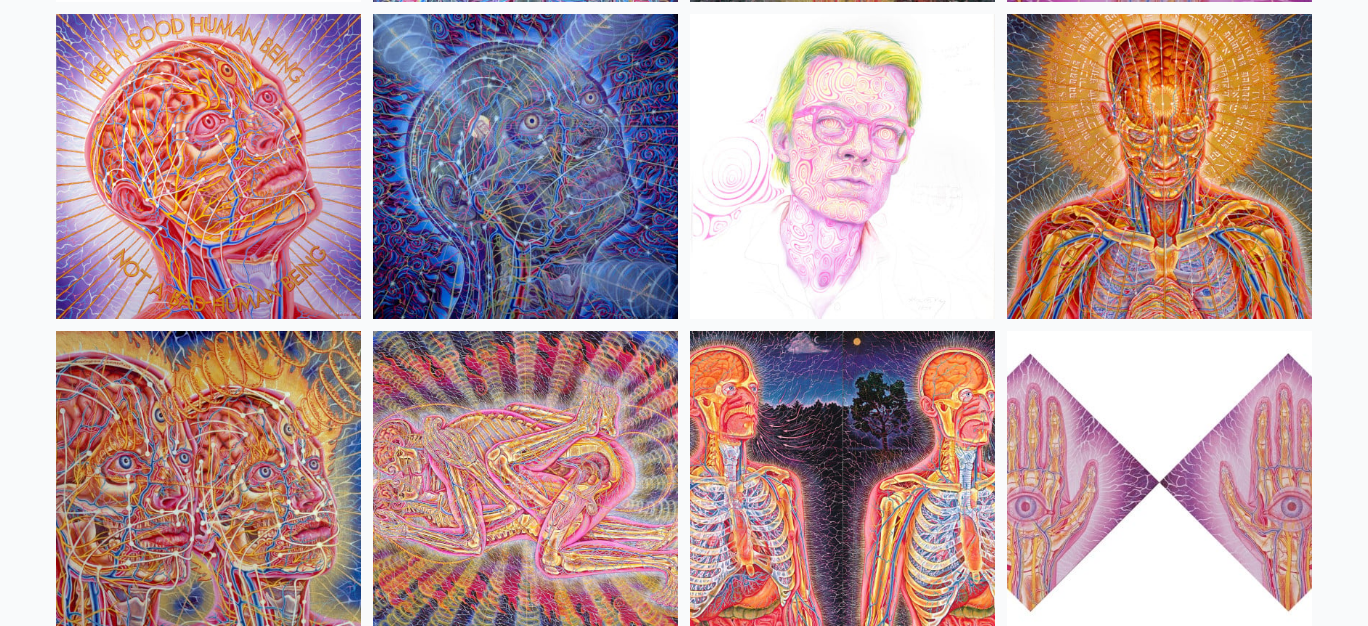 scroll, scrollTop: 22084, scrollLeft: 0, axis: vertical 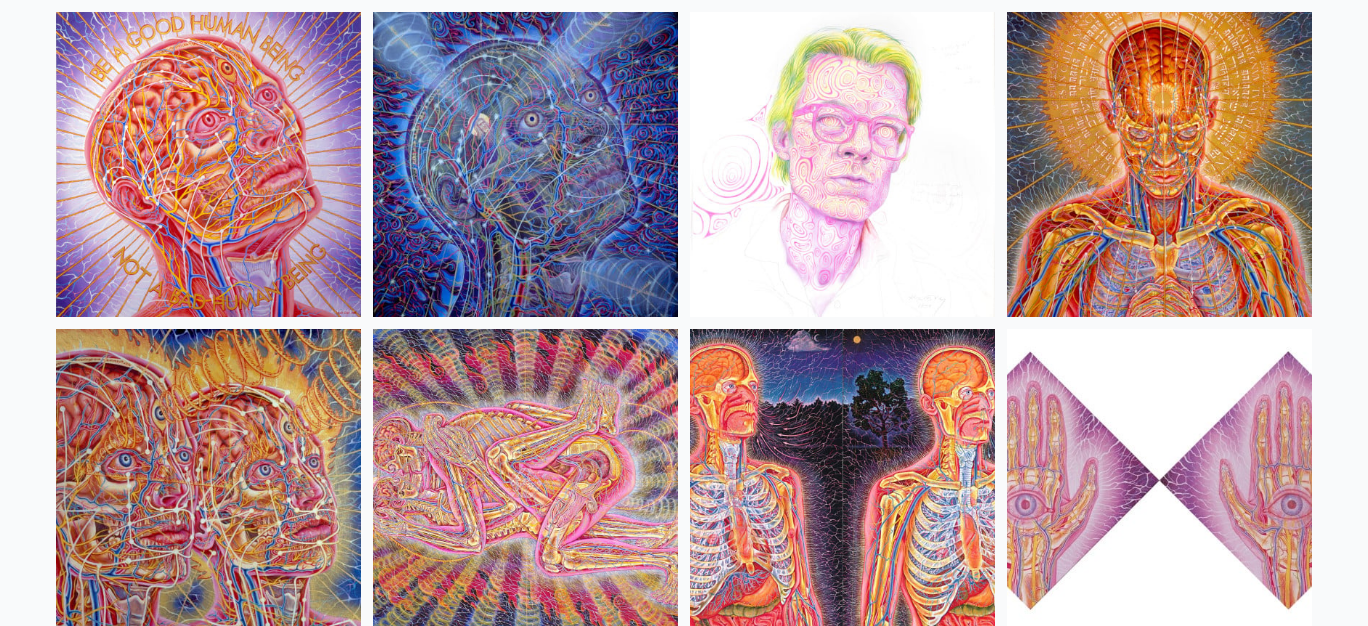 click at bounding box center [842, 164] 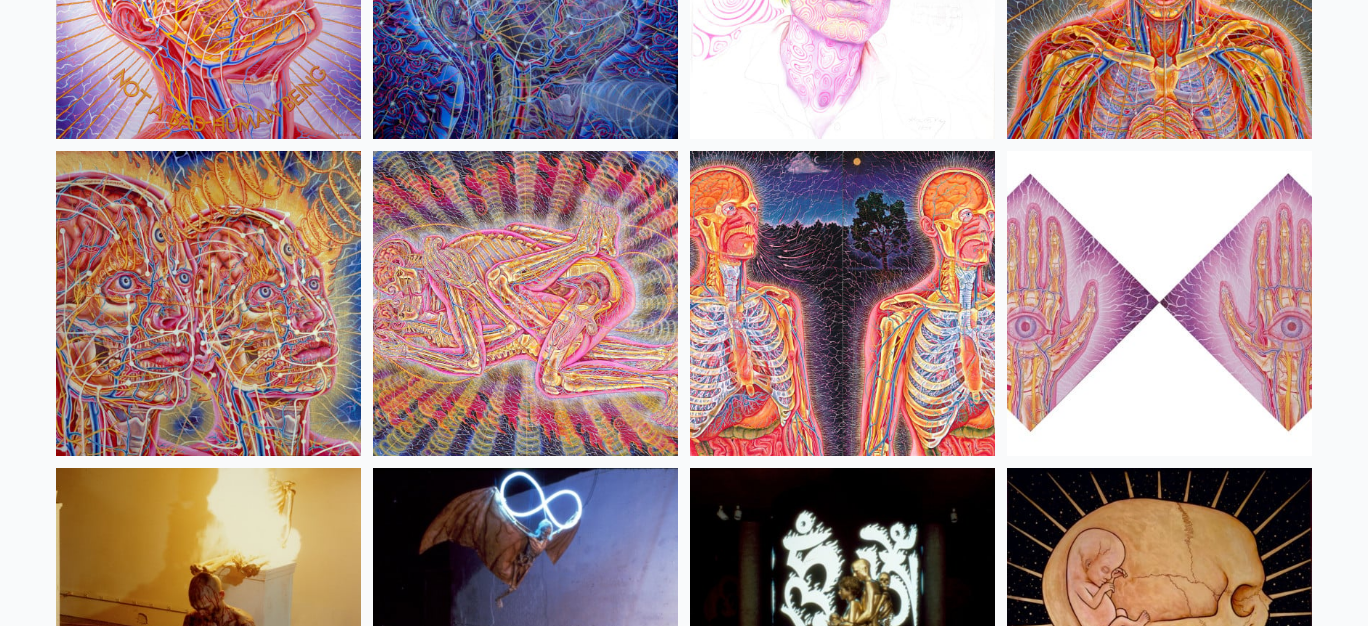 scroll, scrollTop: 22279, scrollLeft: 0, axis: vertical 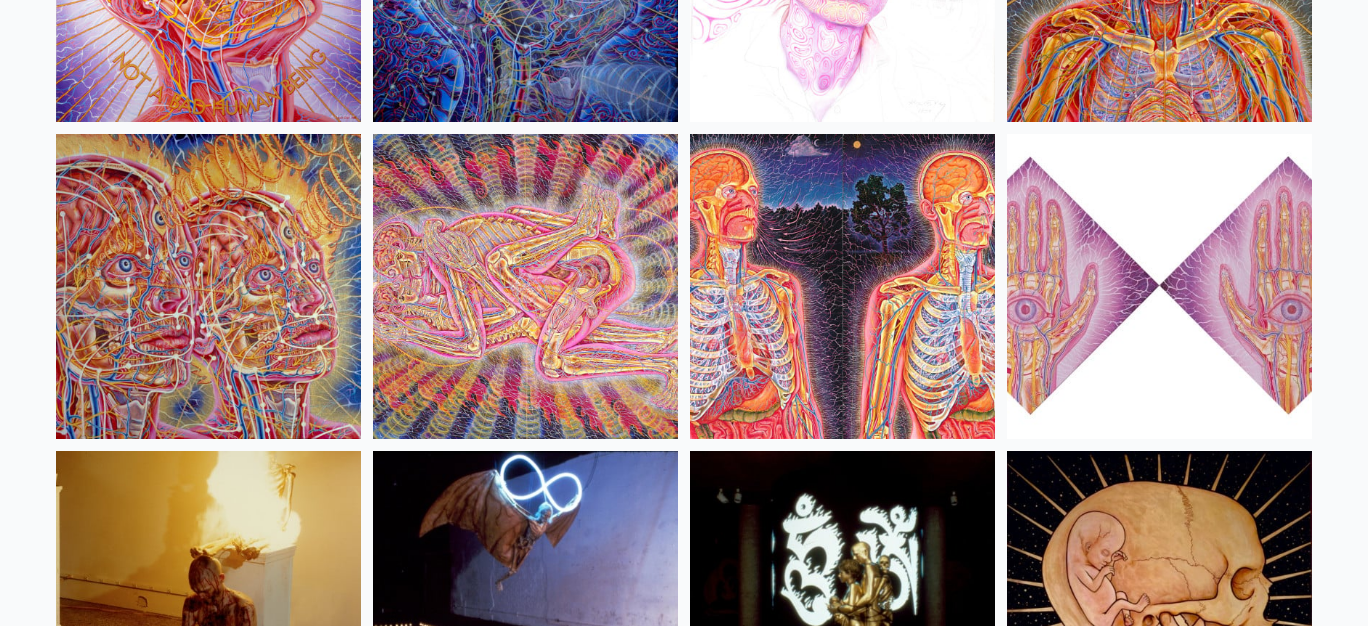 click at bounding box center [525, 286] 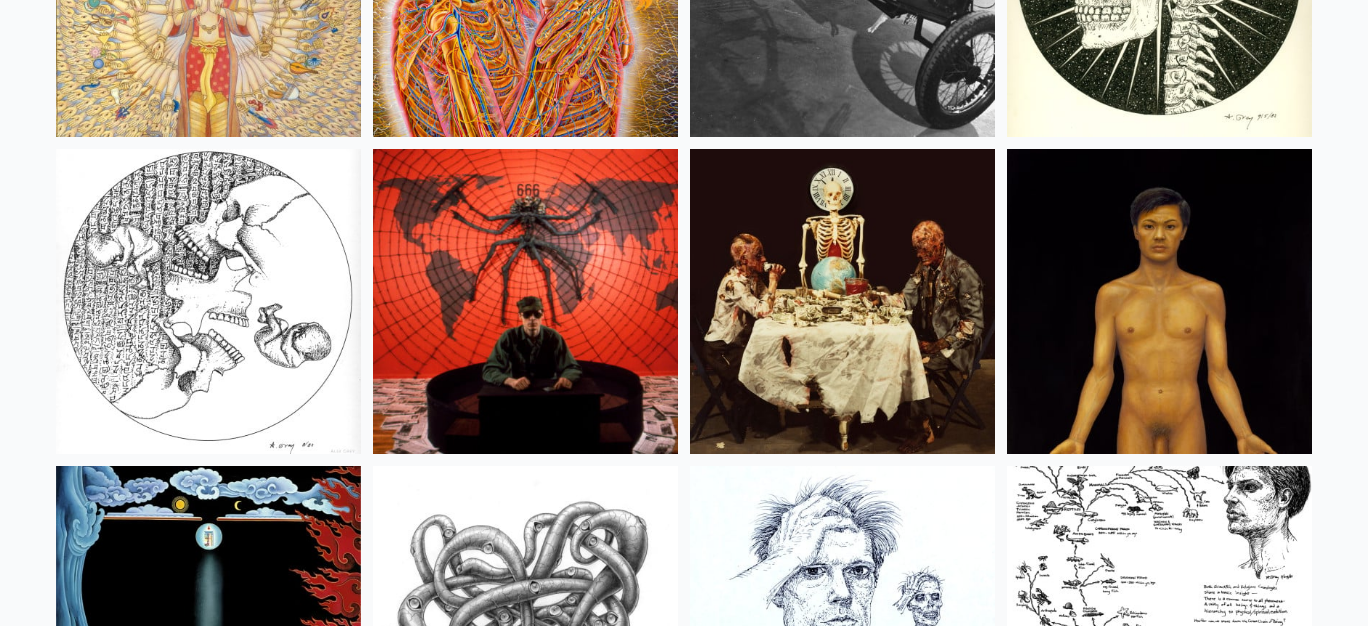 scroll, scrollTop: 23293, scrollLeft: 0, axis: vertical 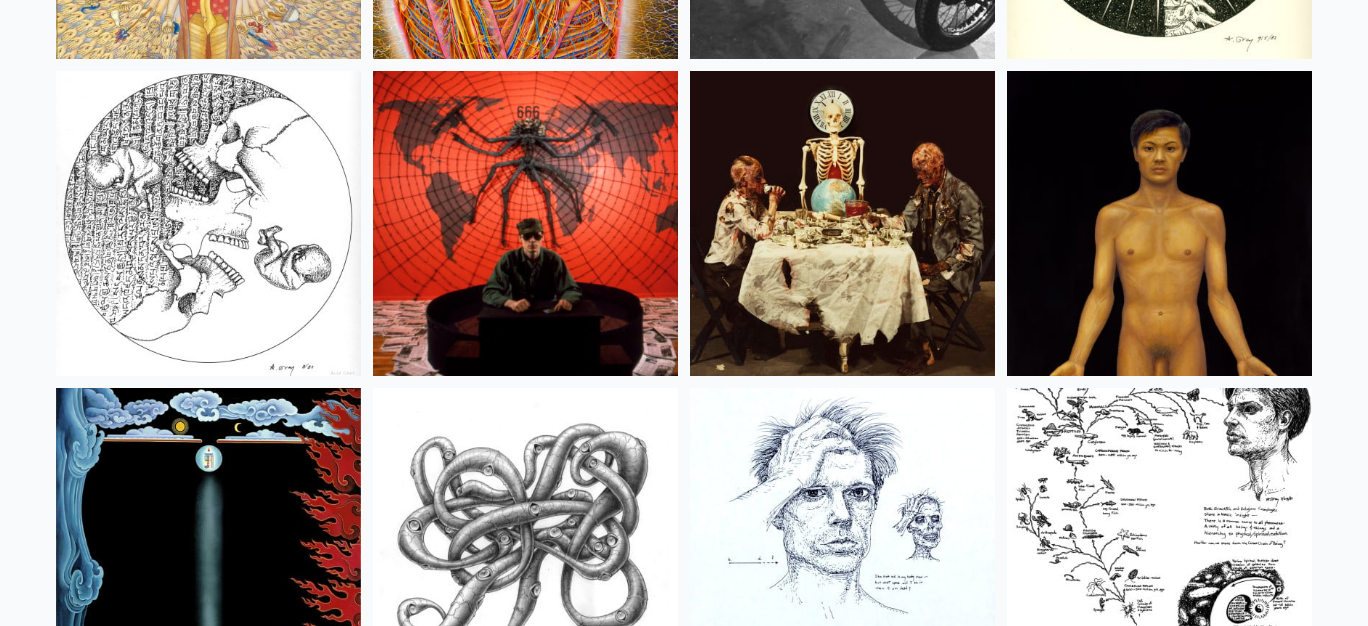 click at bounding box center (1159, 223) 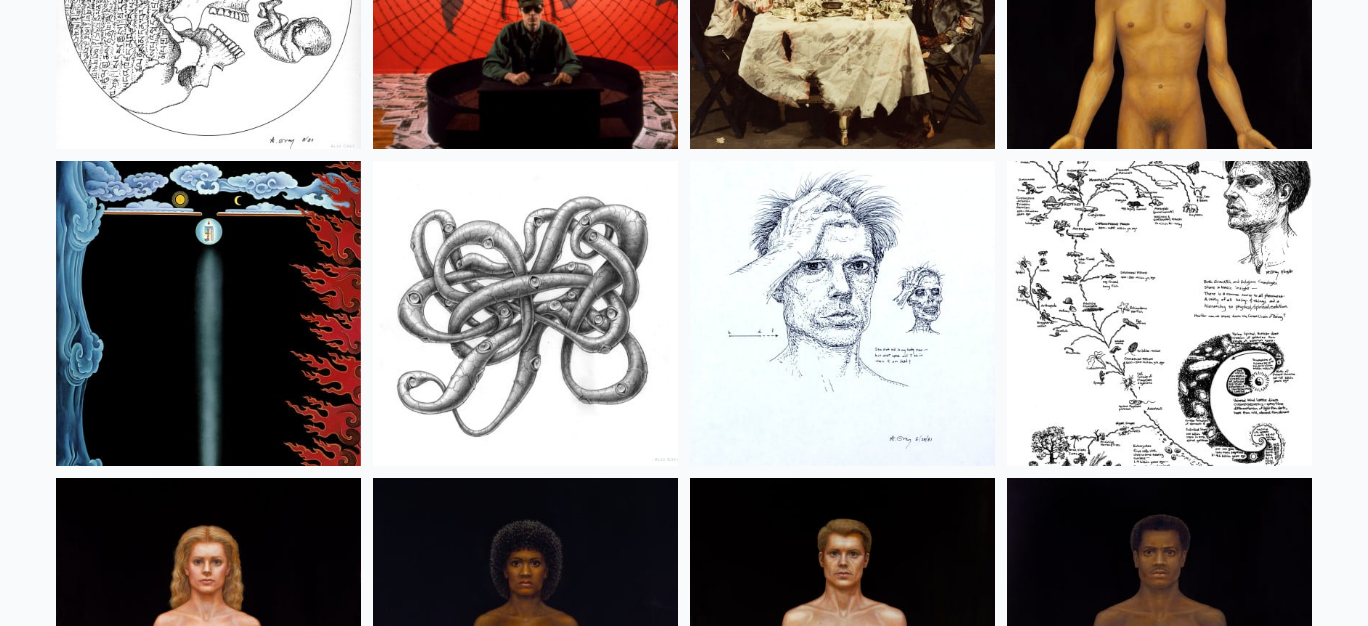 scroll, scrollTop: 23932, scrollLeft: 0, axis: vertical 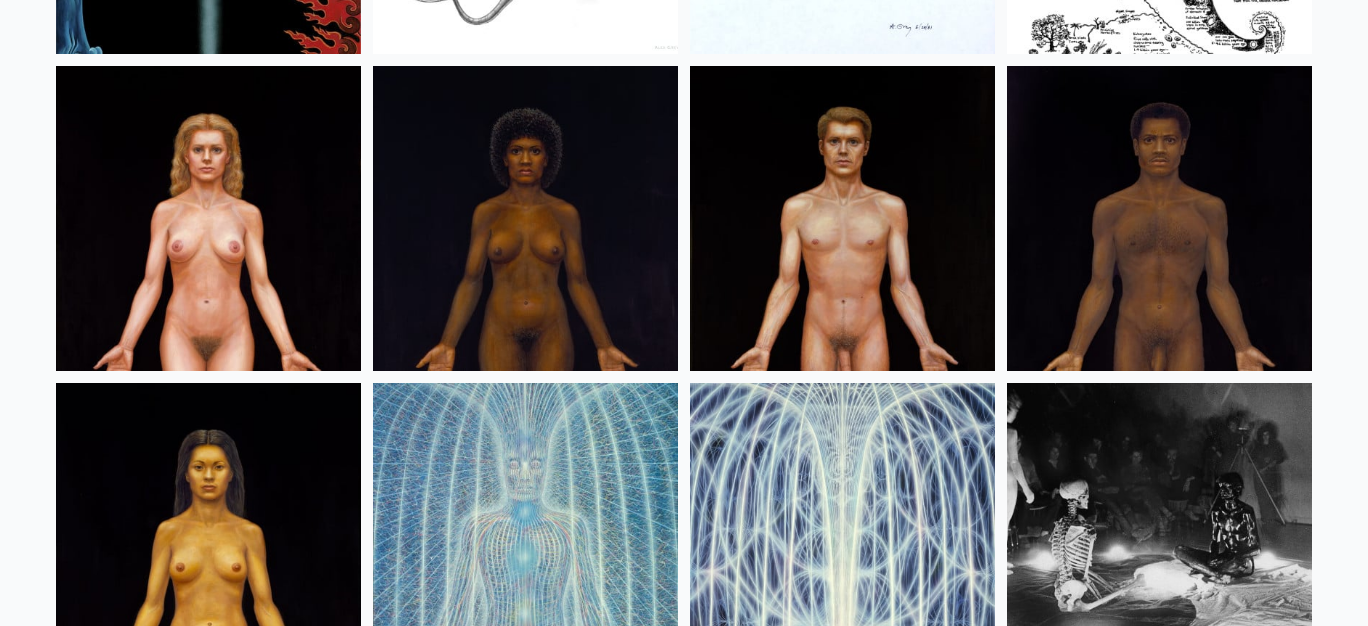 click at bounding box center (842, 218) 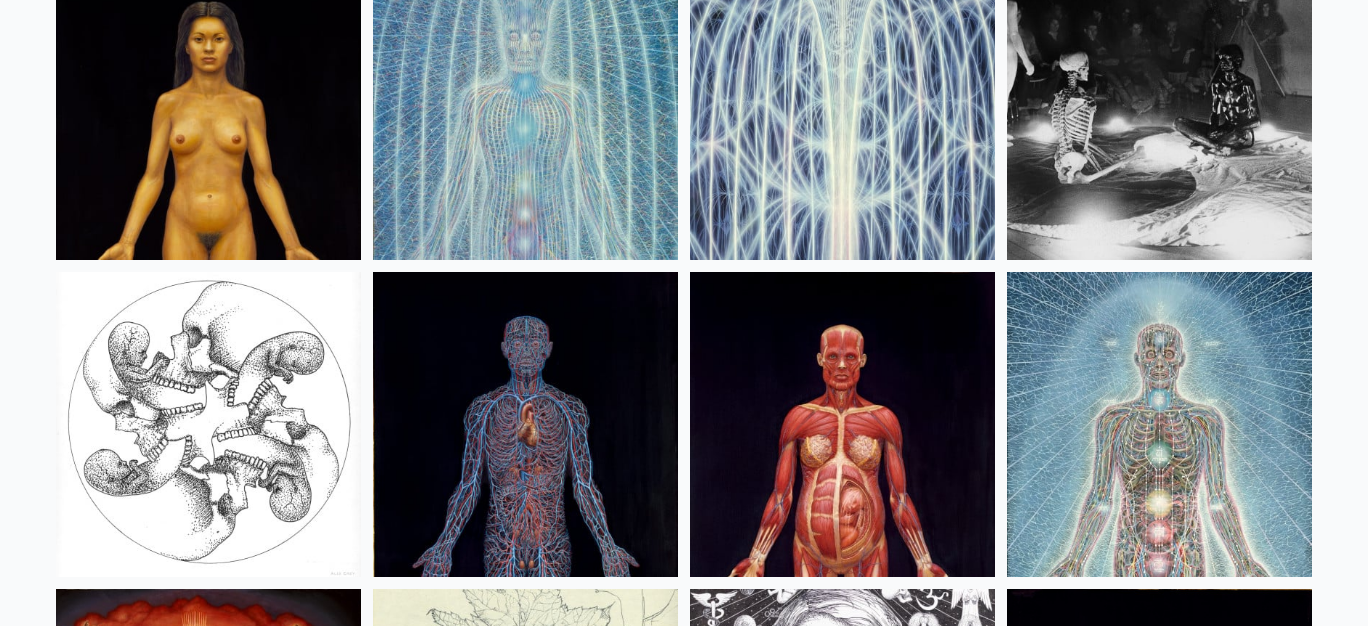 scroll, scrollTop: 24323, scrollLeft: 0, axis: vertical 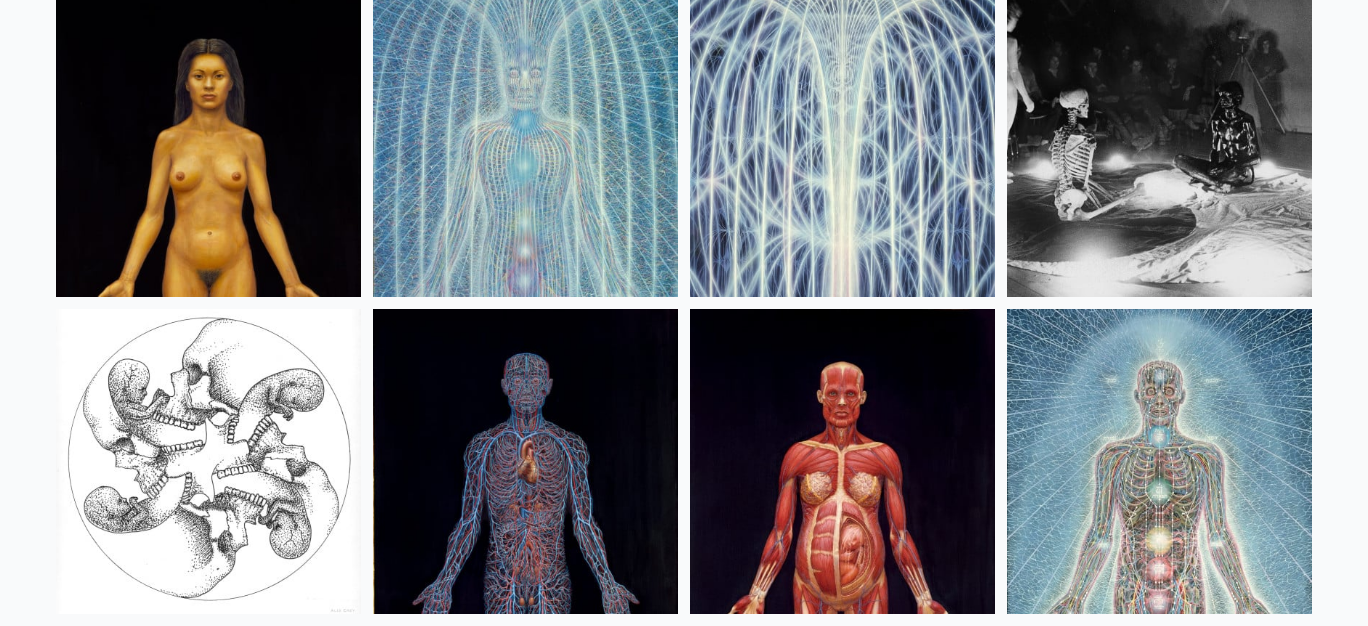 click at bounding box center (208, 144) 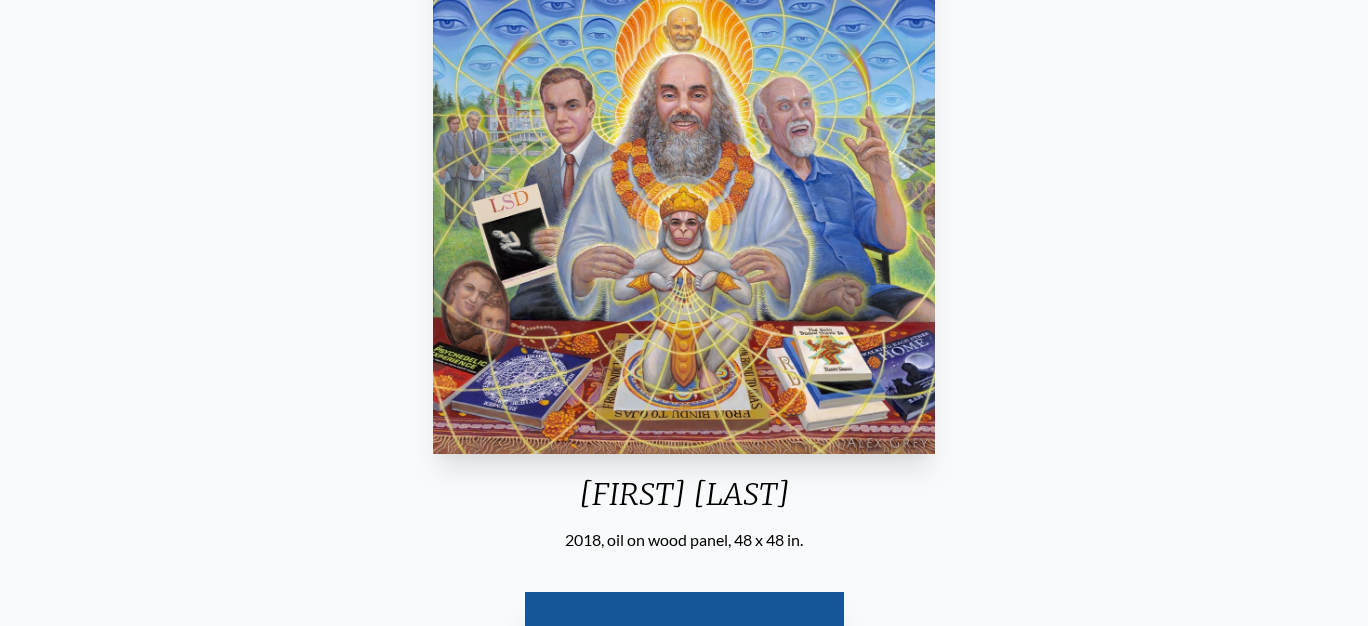 scroll, scrollTop: 226, scrollLeft: 0, axis: vertical 